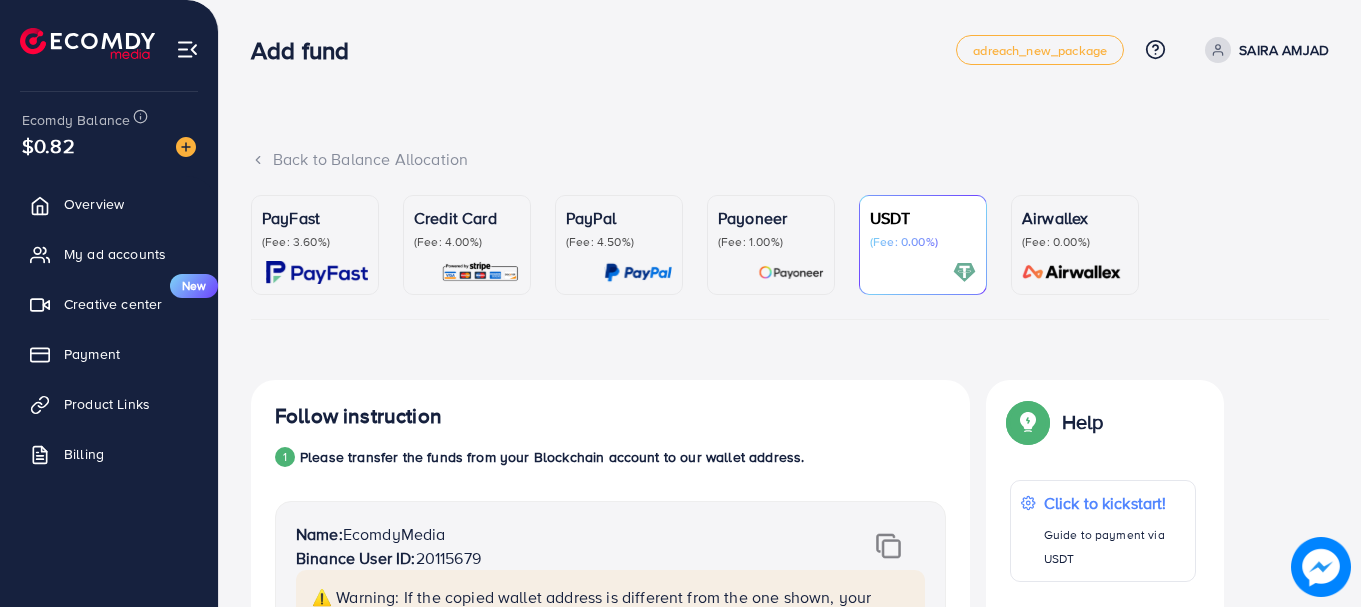 scroll, scrollTop: 417, scrollLeft: 0, axis: vertical 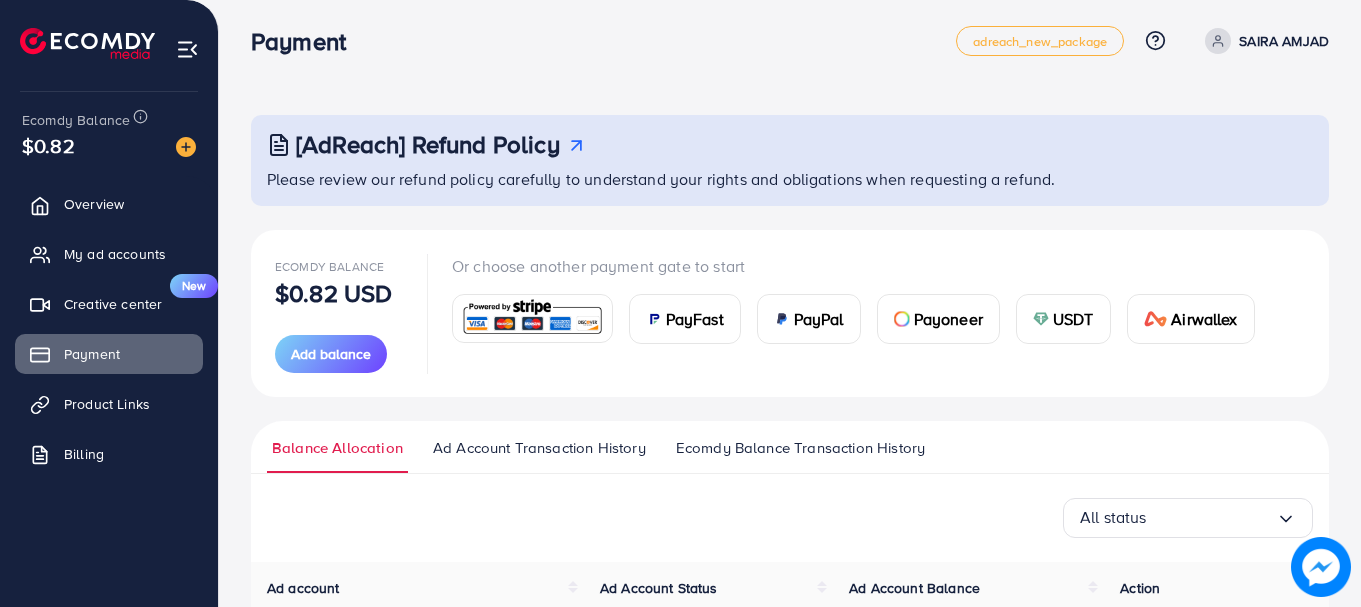 click on "USDT" at bounding box center (1073, 319) 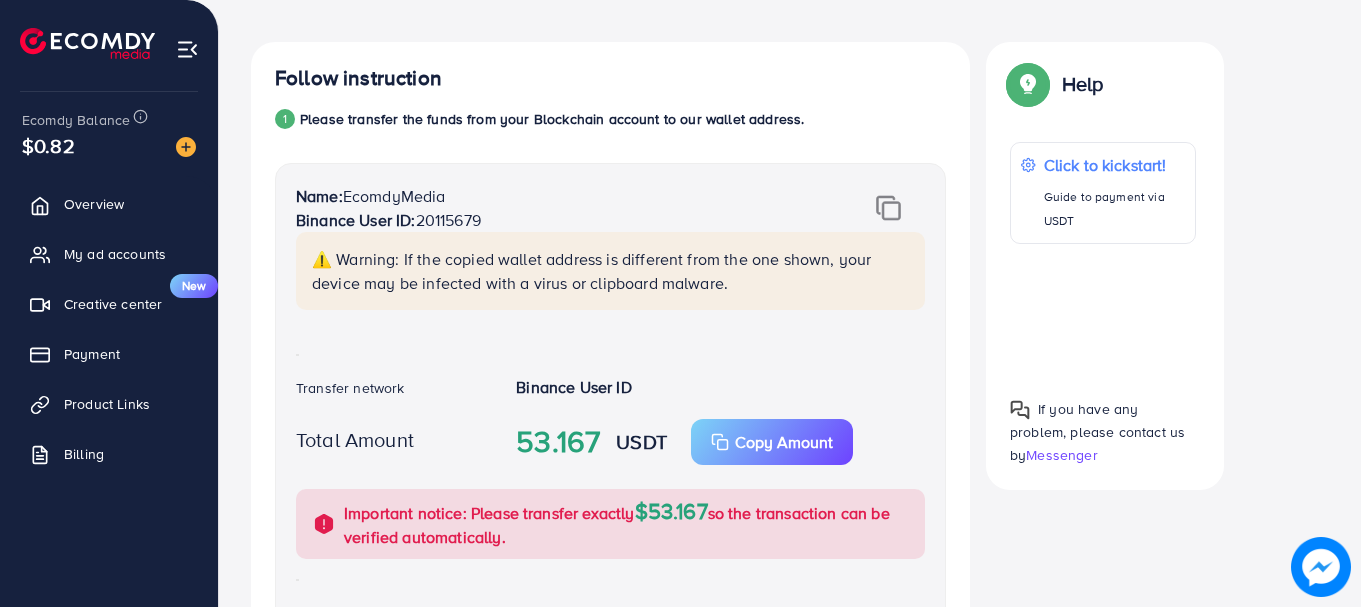 scroll, scrollTop: 620, scrollLeft: 0, axis: vertical 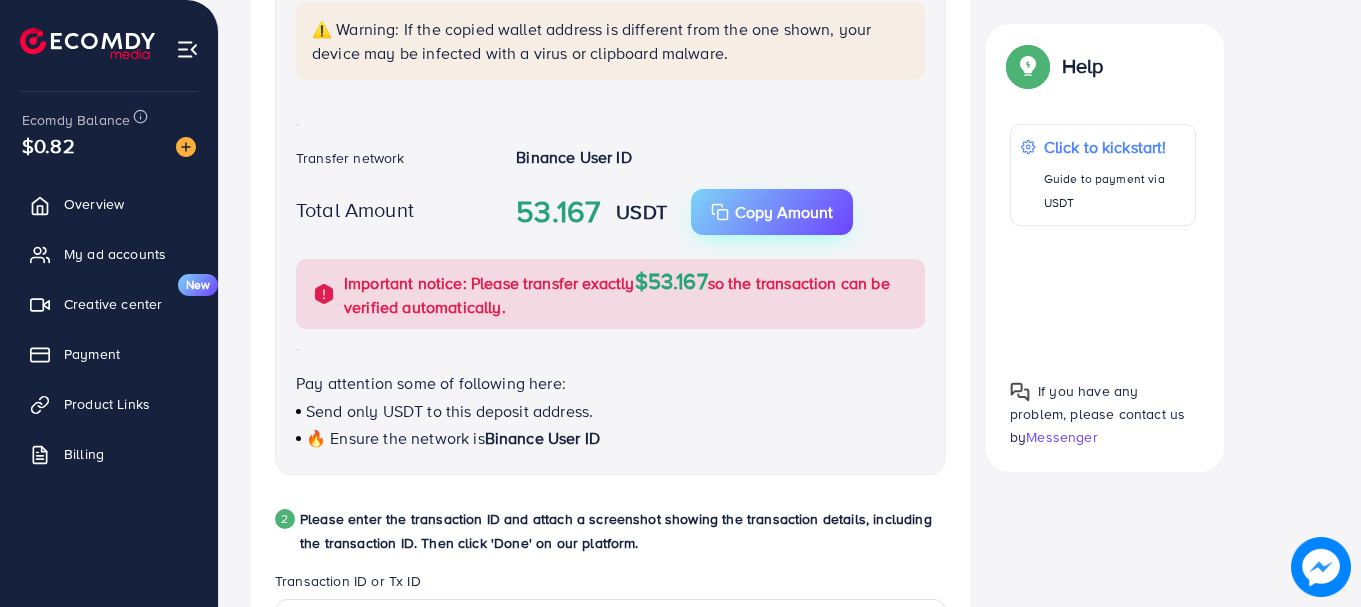 click on "Copy Amount" at bounding box center [784, 212] 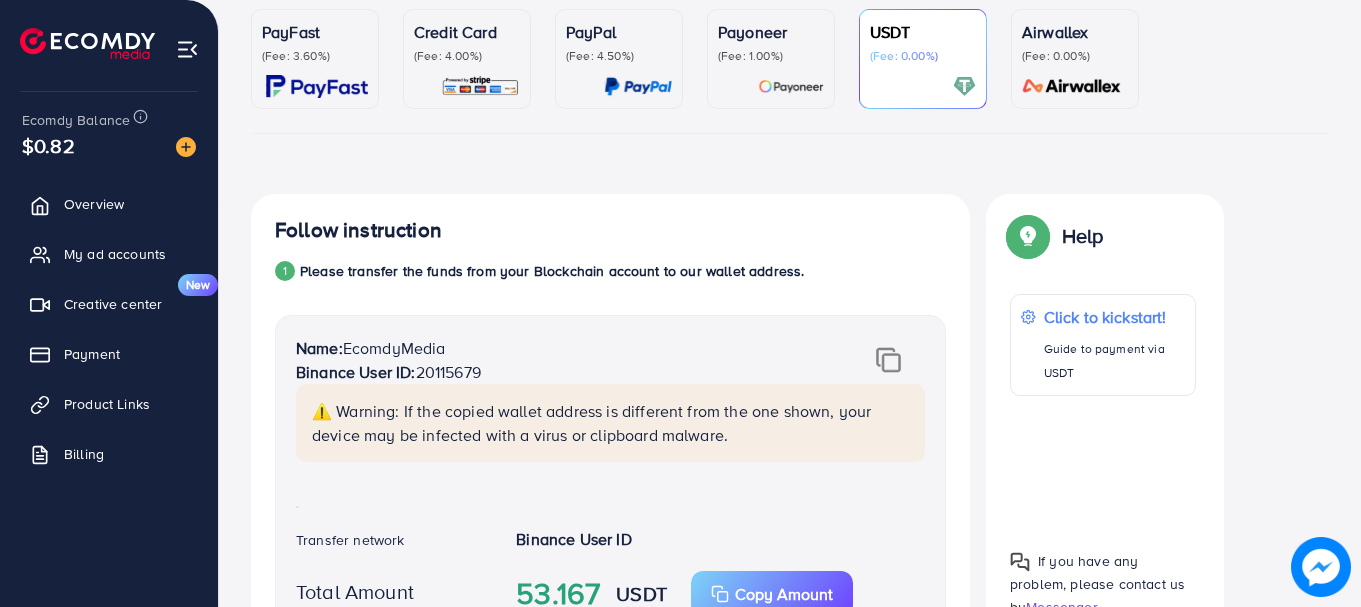 scroll, scrollTop: 185, scrollLeft: 0, axis: vertical 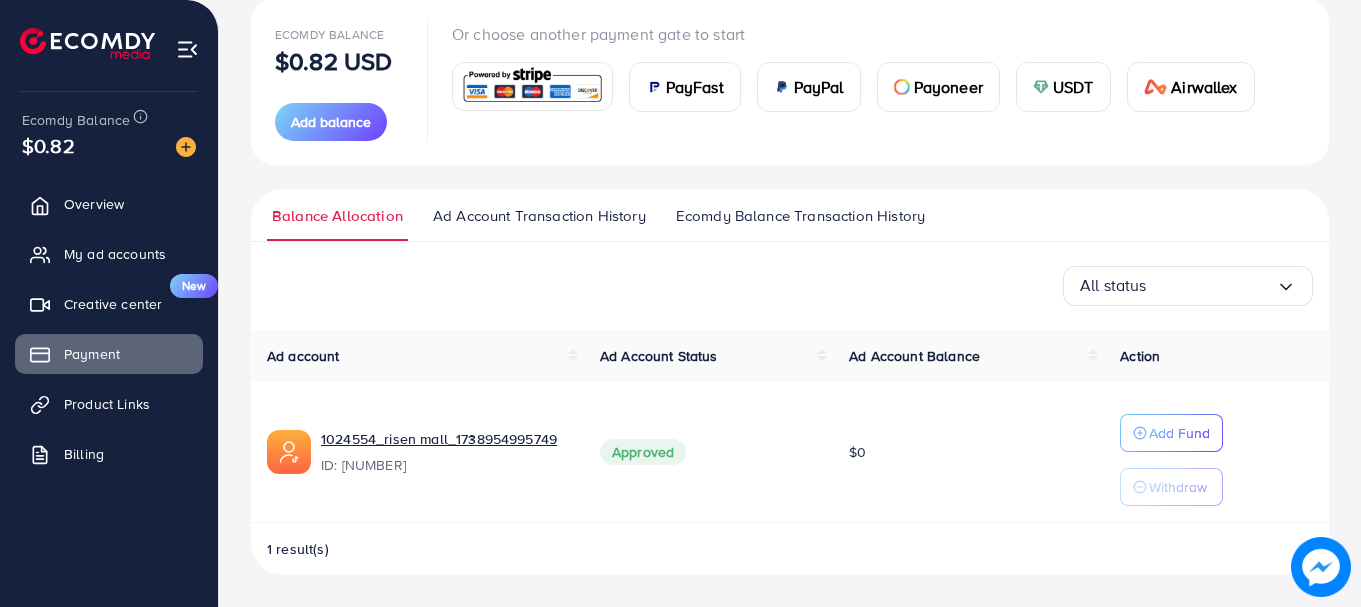 click on "USDT" at bounding box center (1063, 87) 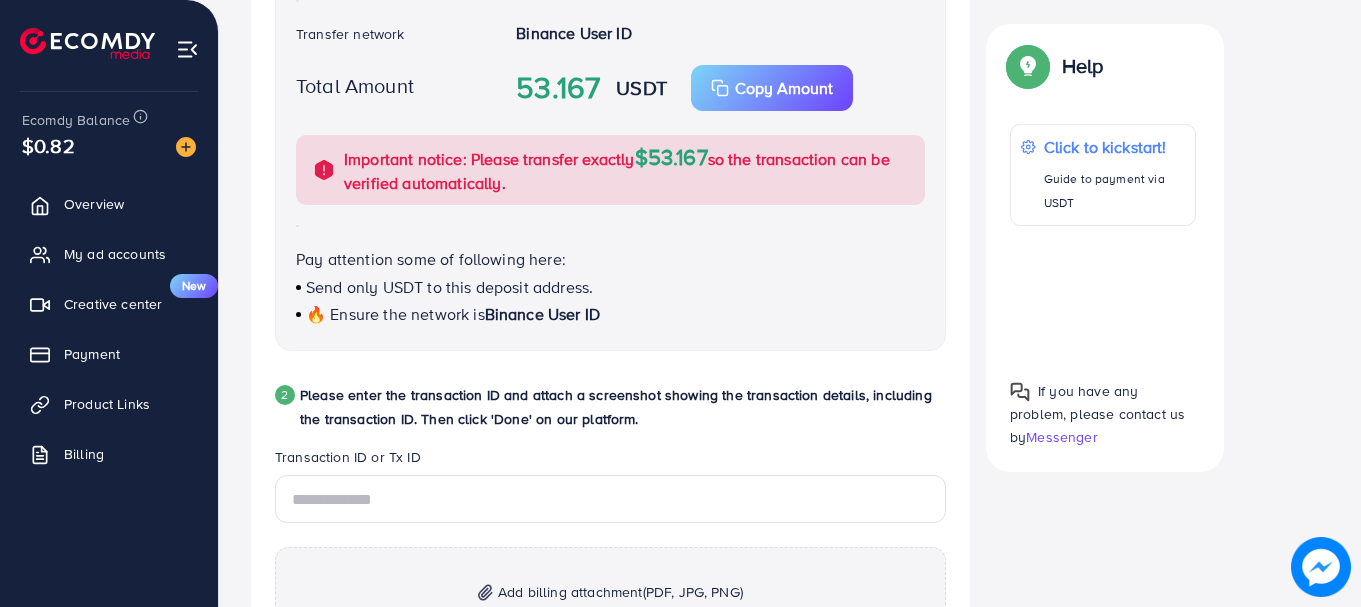 scroll, scrollTop: 710, scrollLeft: 0, axis: vertical 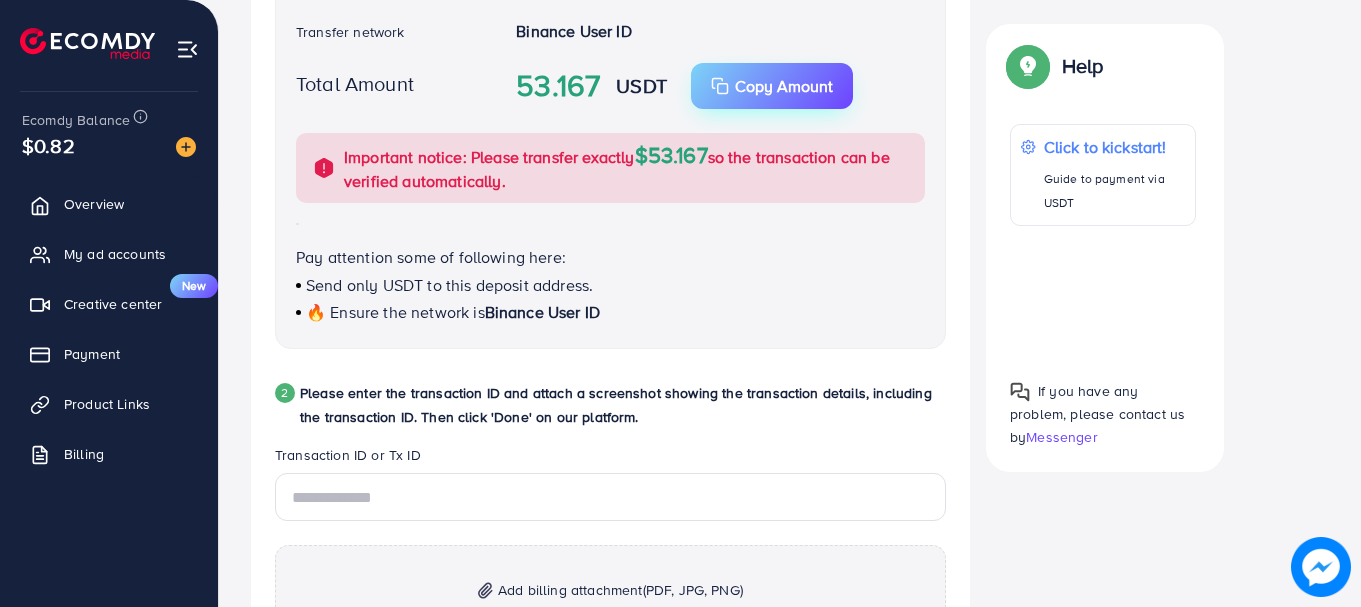 click on "Copy Amount" at bounding box center (784, 86) 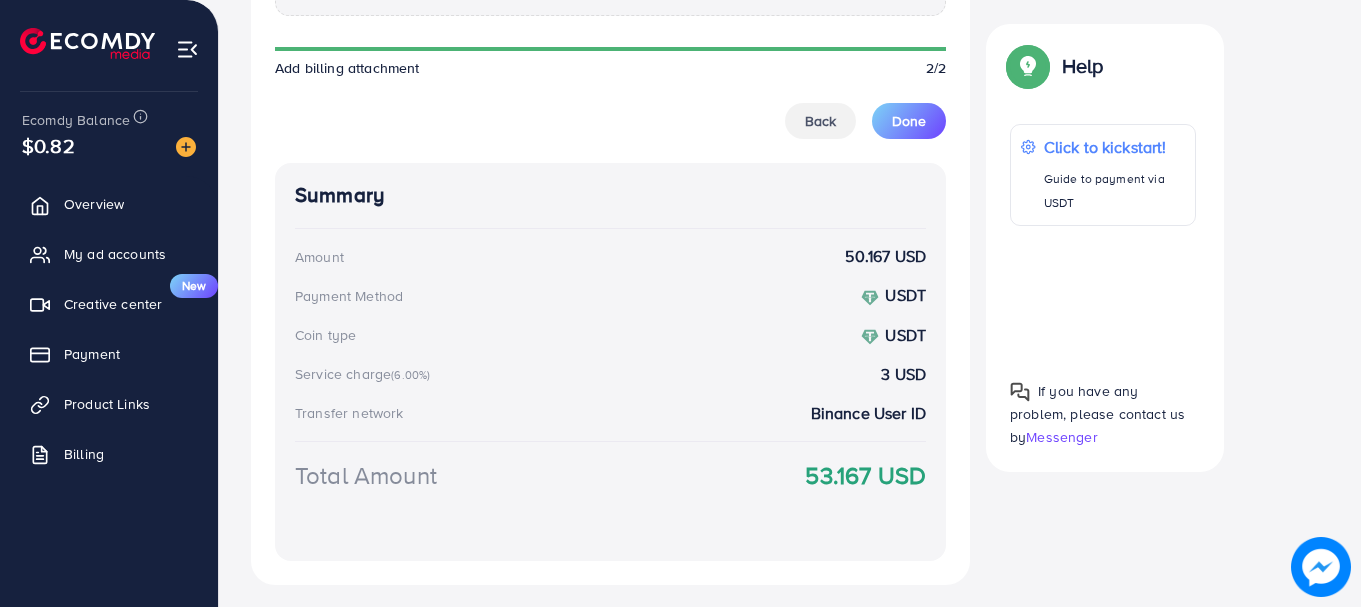 scroll, scrollTop: 1330, scrollLeft: 0, axis: vertical 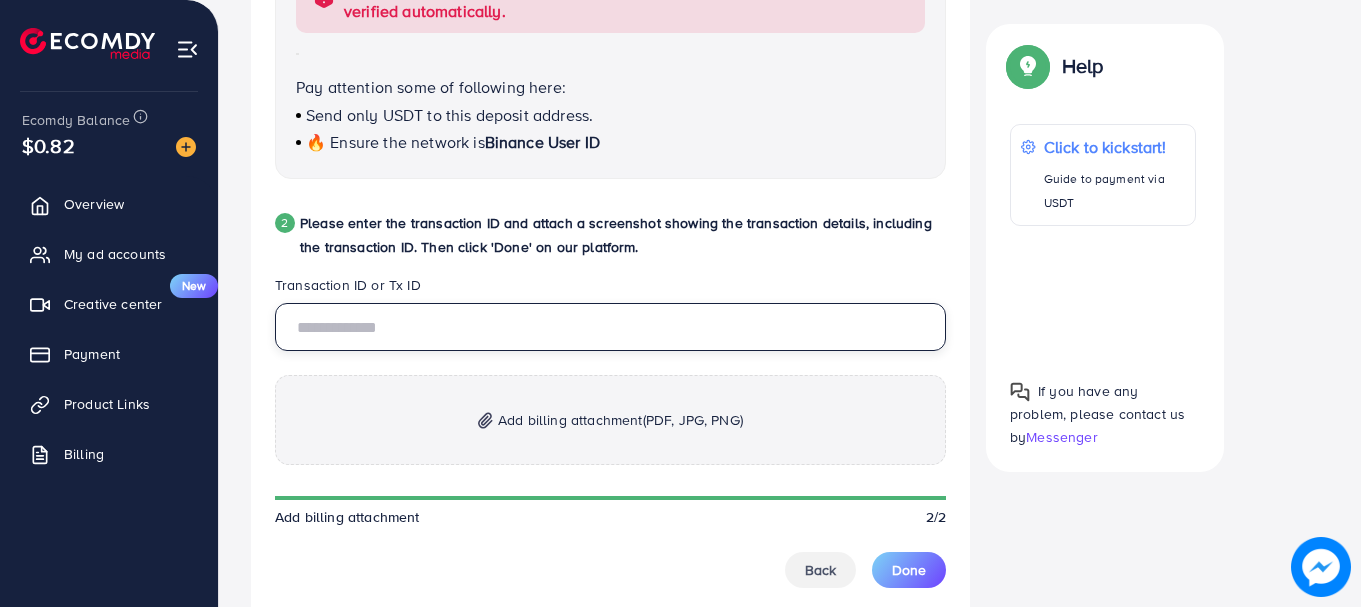 click at bounding box center (610, 327) 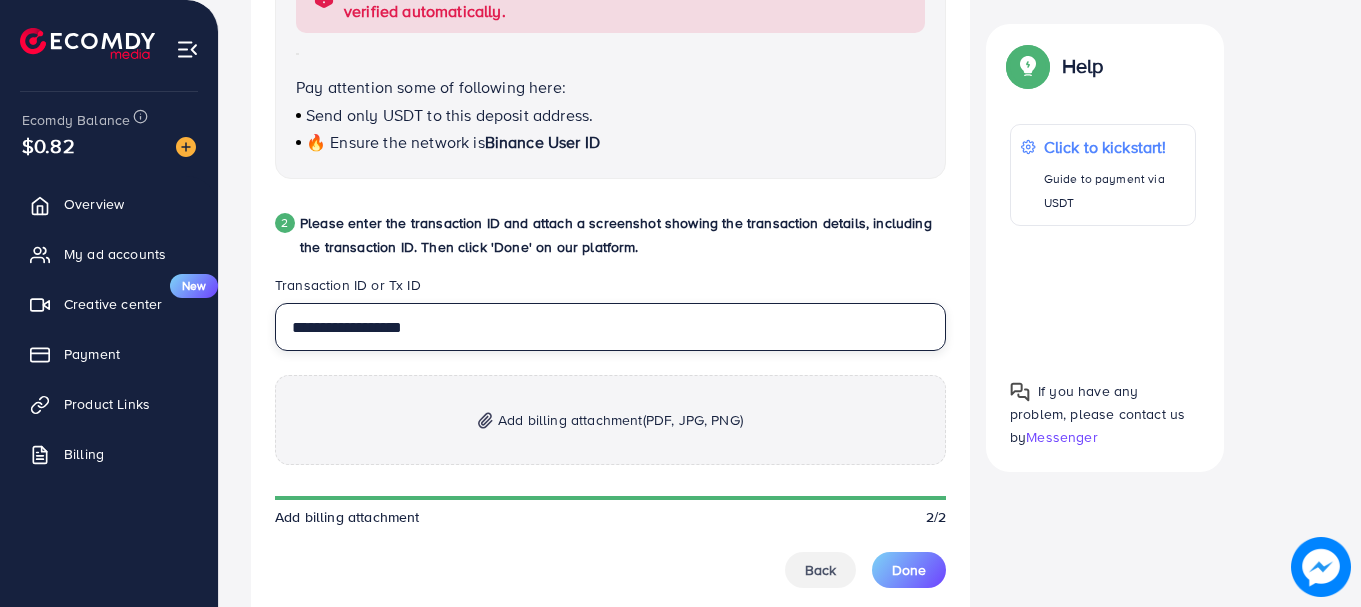 type on "**********" 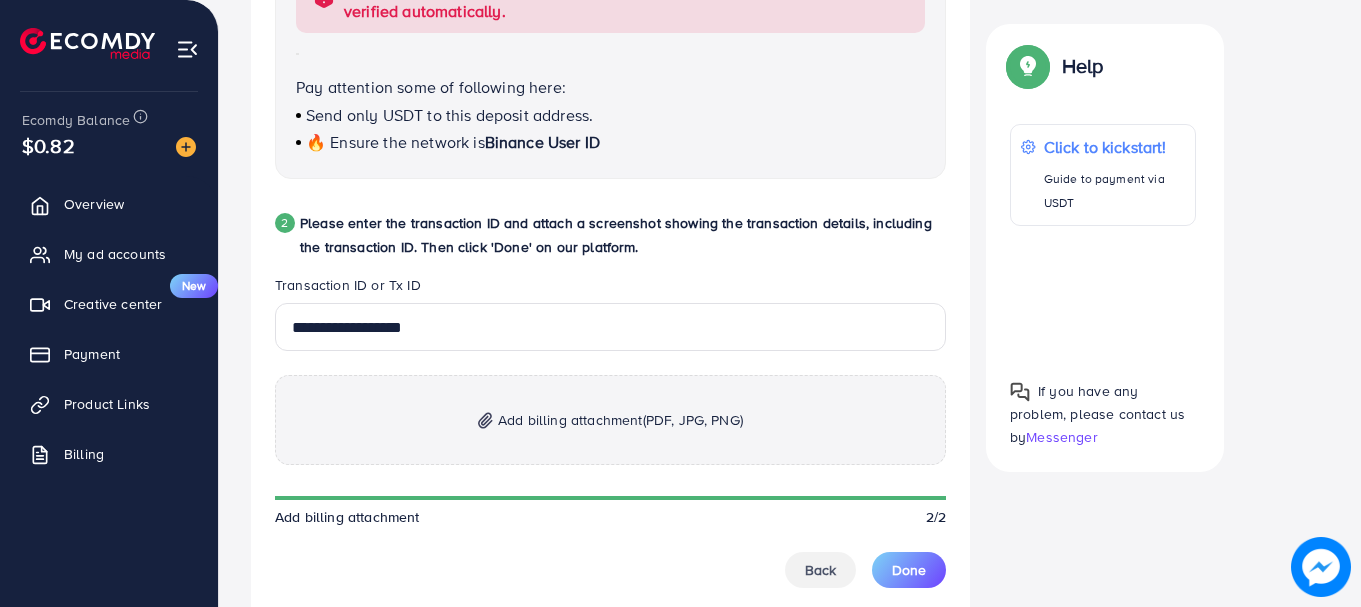 click on "(PDF, JPG, PNG)" at bounding box center (693, 420) 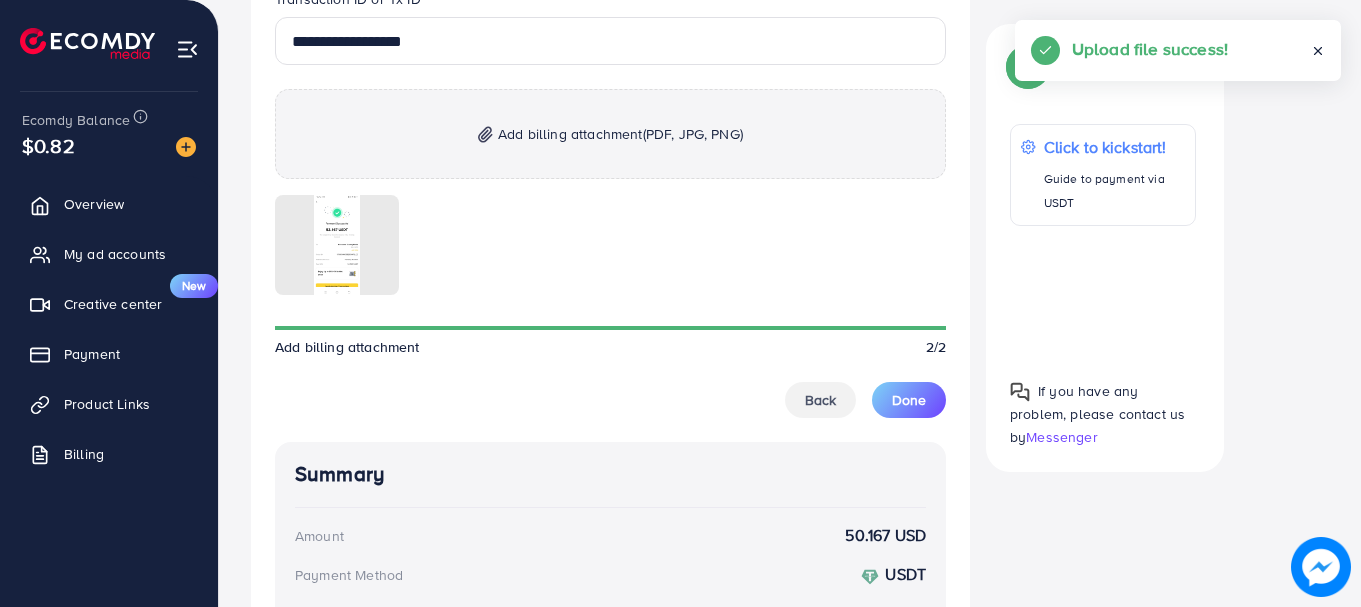 scroll, scrollTop: 1169, scrollLeft: 0, axis: vertical 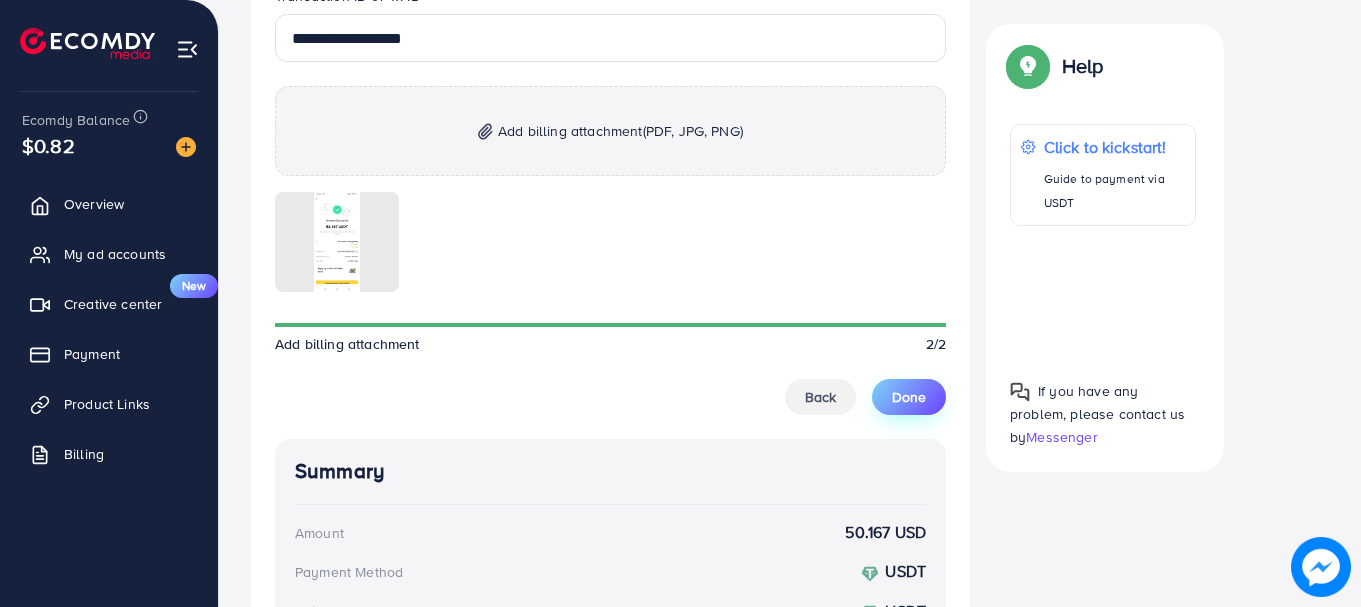 click on "Done" at bounding box center [909, 397] 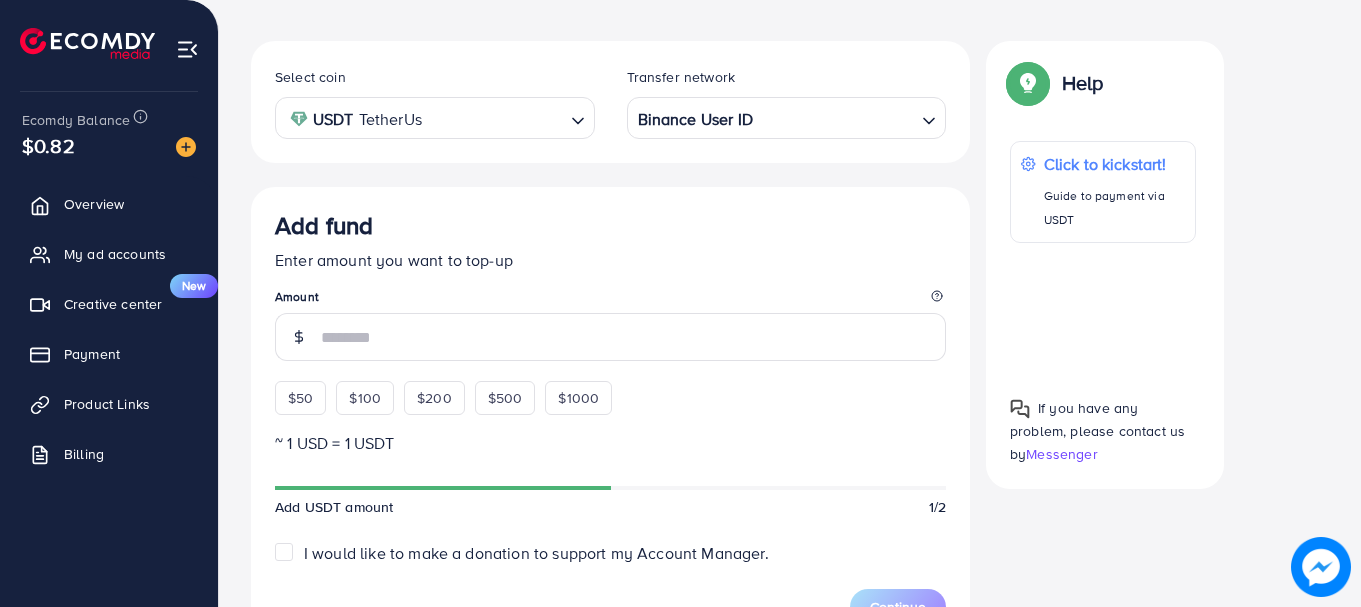 scroll, scrollTop: 361, scrollLeft: 0, axis: vertical 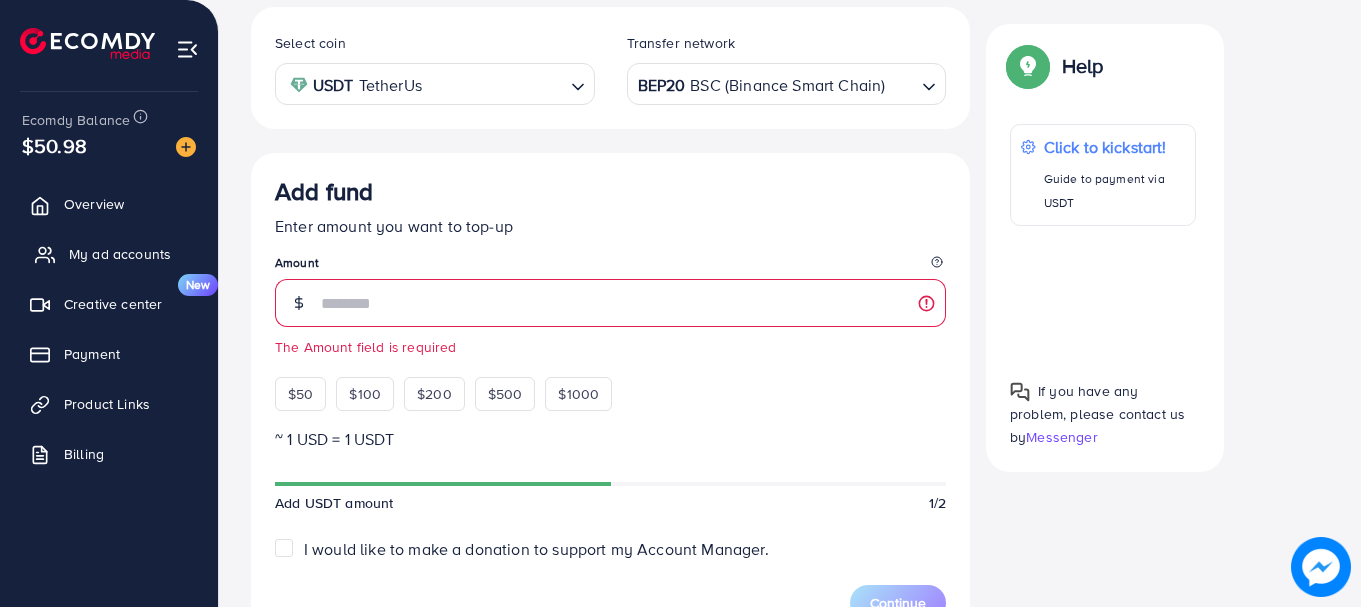 click on "My ad accounts" at bounding box center (120, 254) 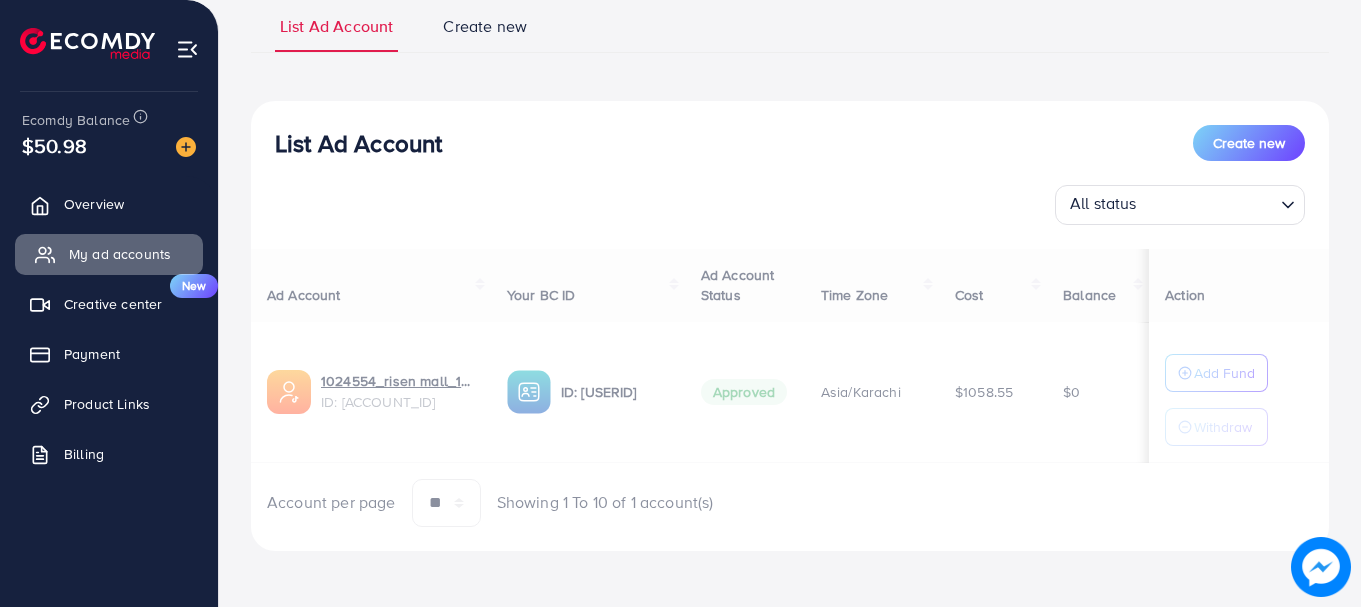 scroll, scrollTop: 0, scrollLeft: 0, axis: both 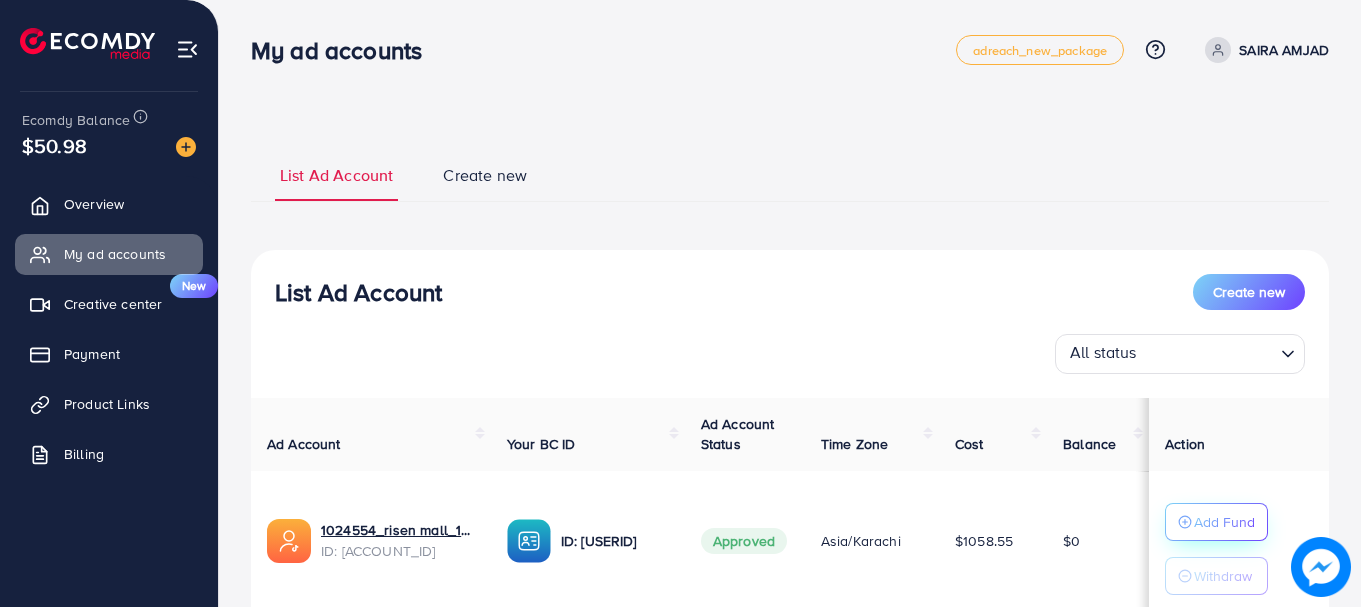 click on "Add Fund" at bounding box center [1216, 522] 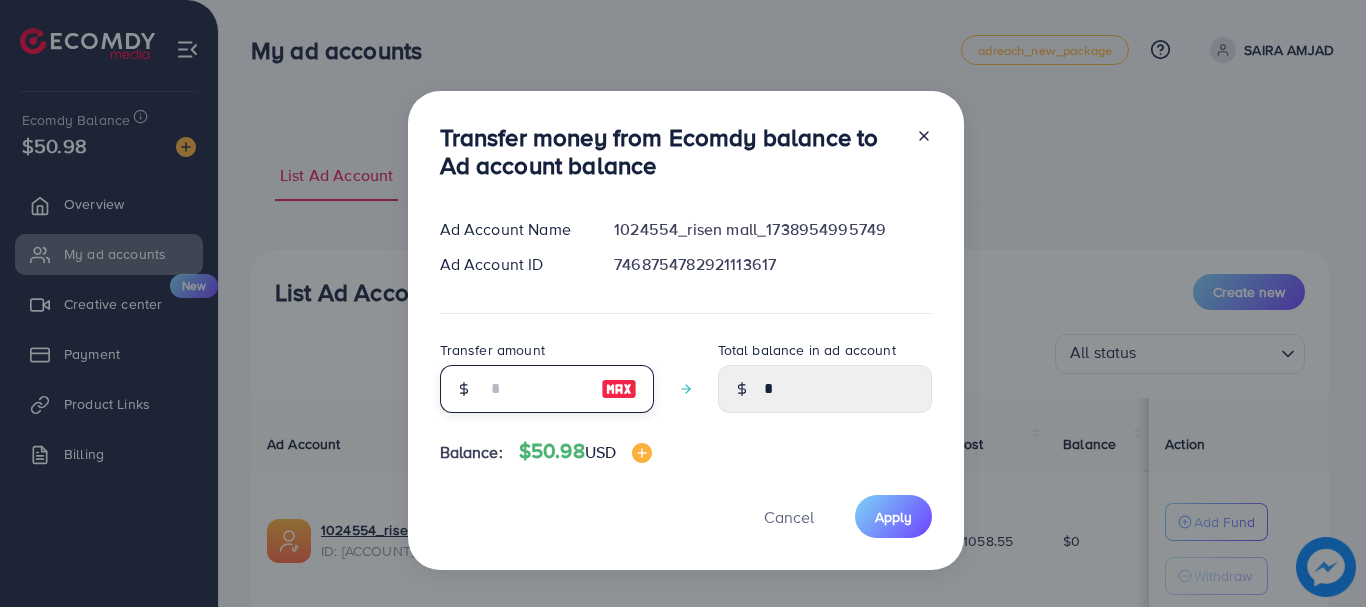 click at bounding box center (536, 389) 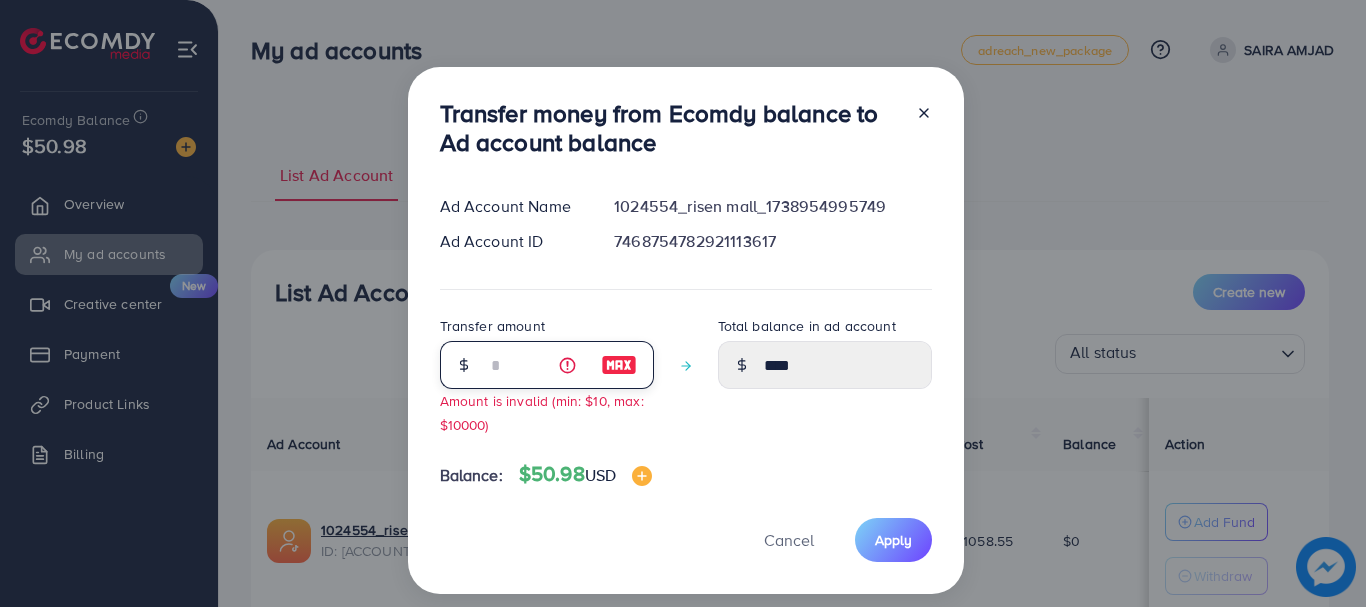 type on "**" 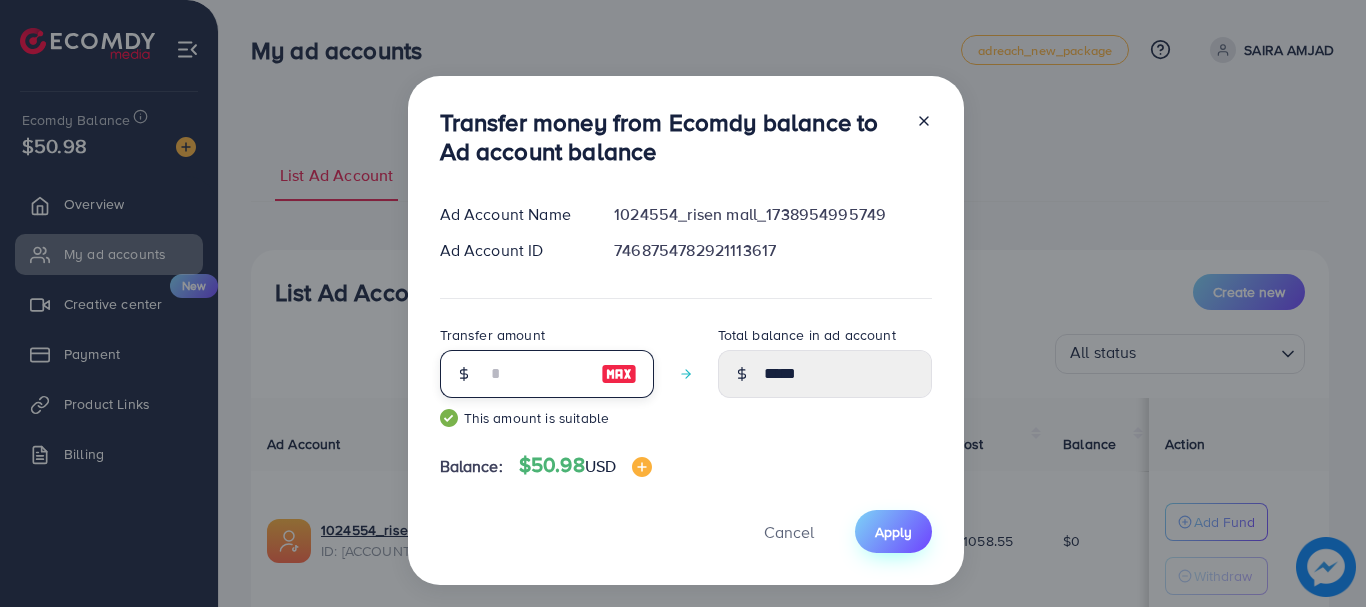 type on "**" 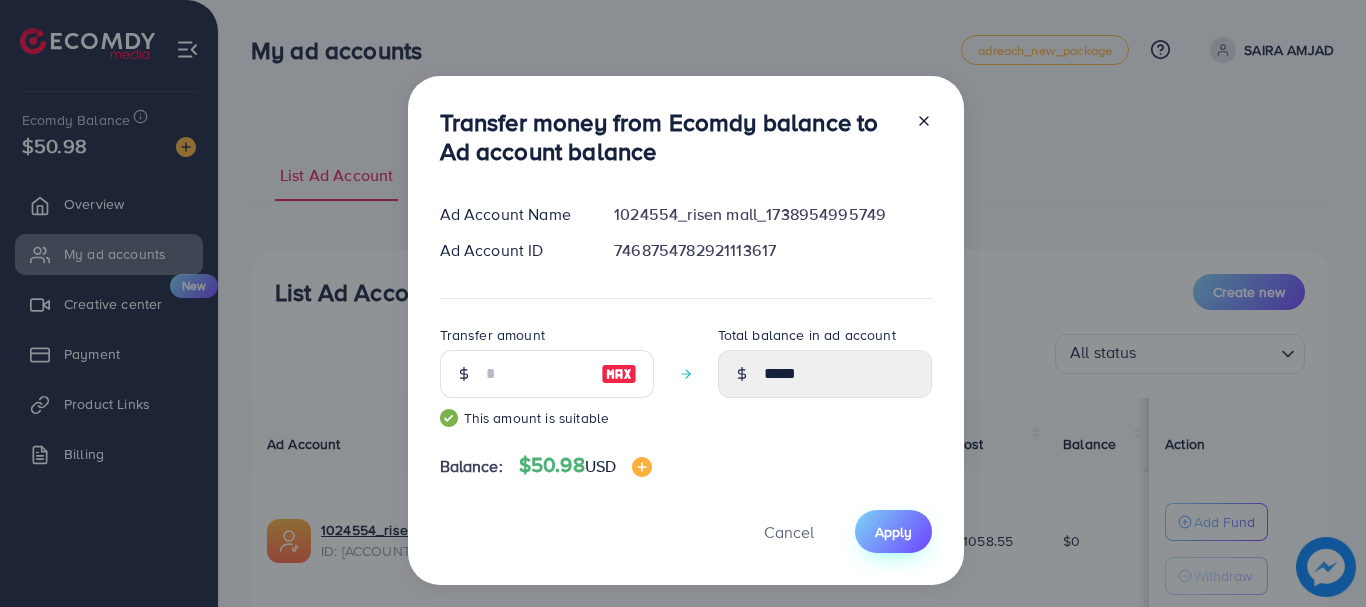 click on "Apply" at bounding box center (893, 532) 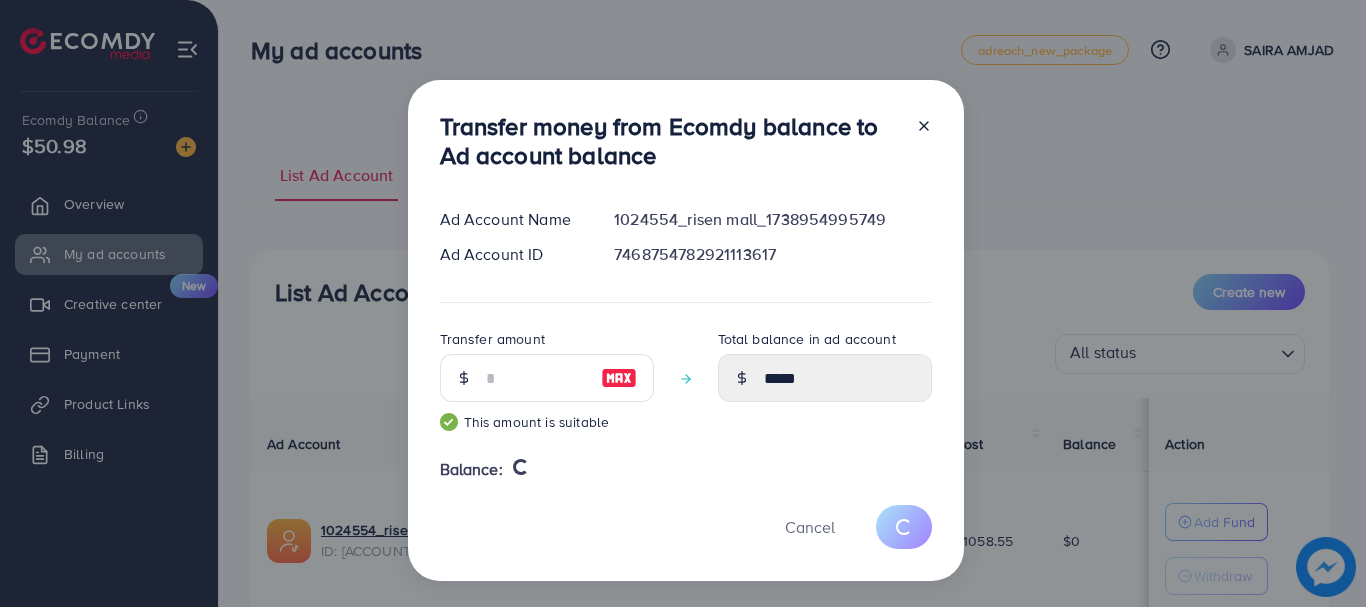 type 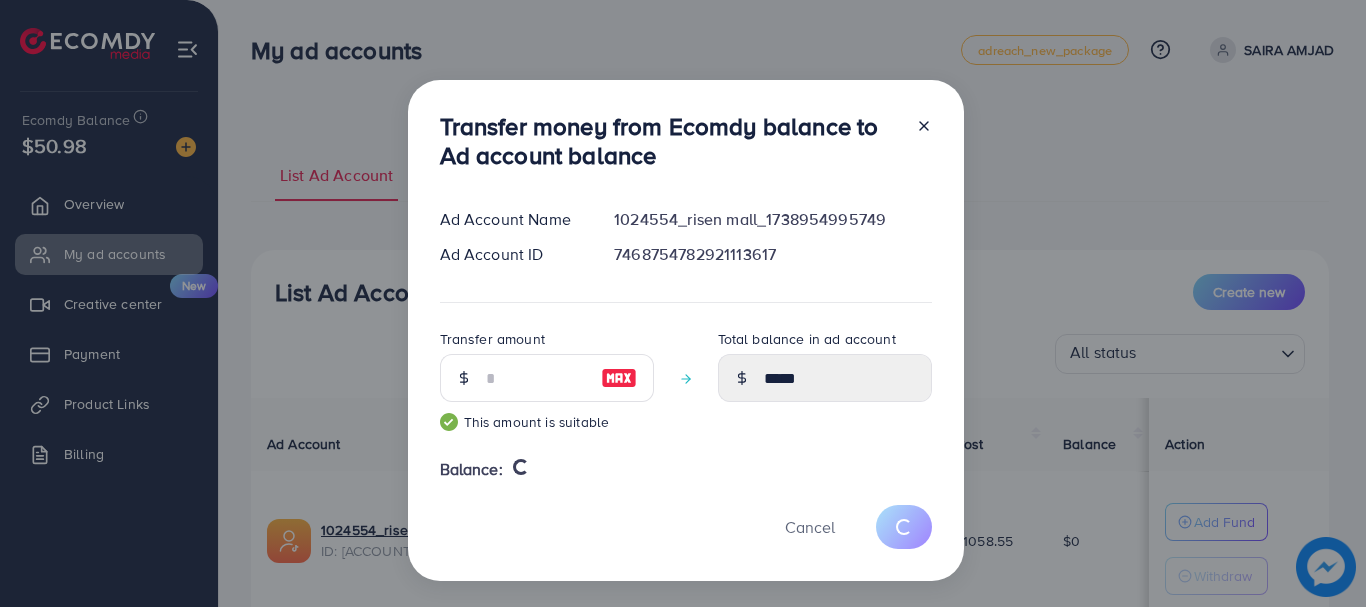 type on "*" 